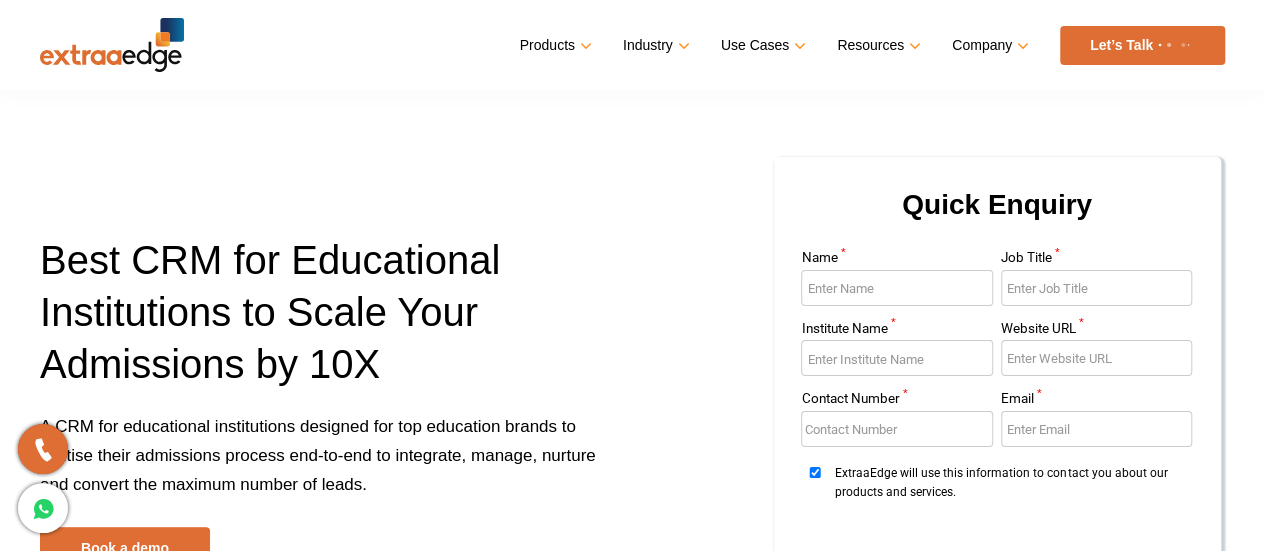 scroll, scrollTop: 558, scrollLeft: 0, axis: vertical 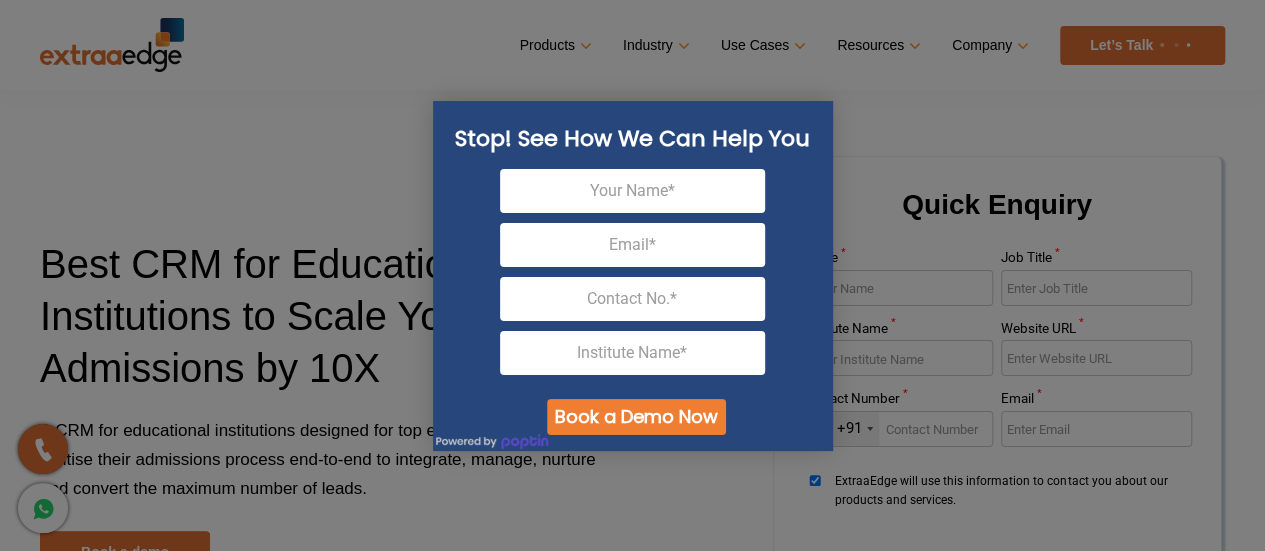 click at bounding box center [632, 275] 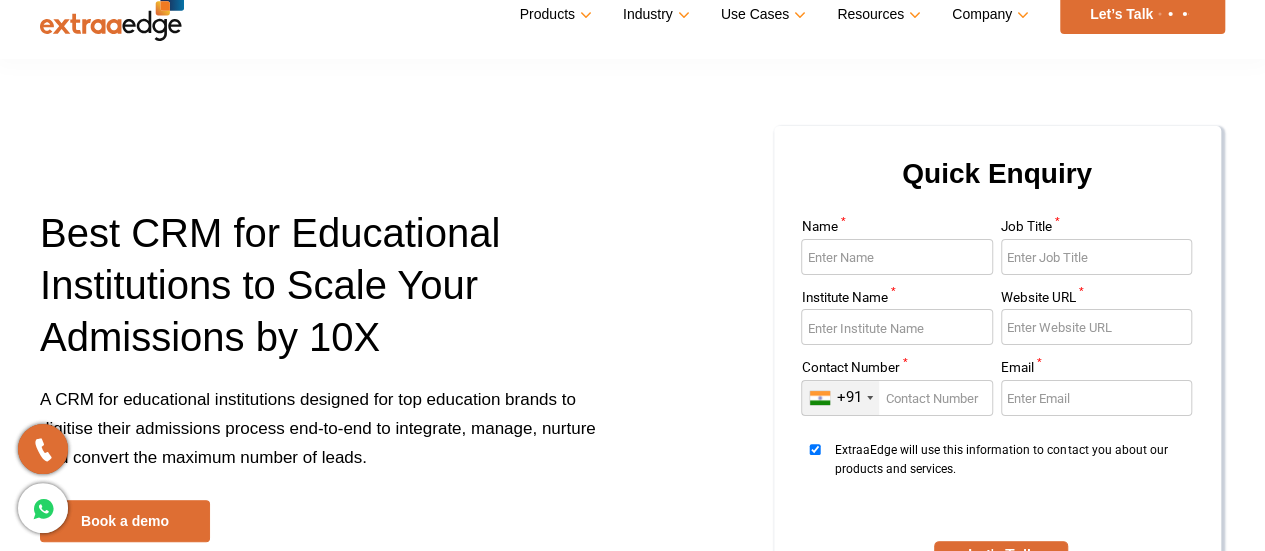 scroll, scrollTop: 0, scrollLeft: 0, axis: both 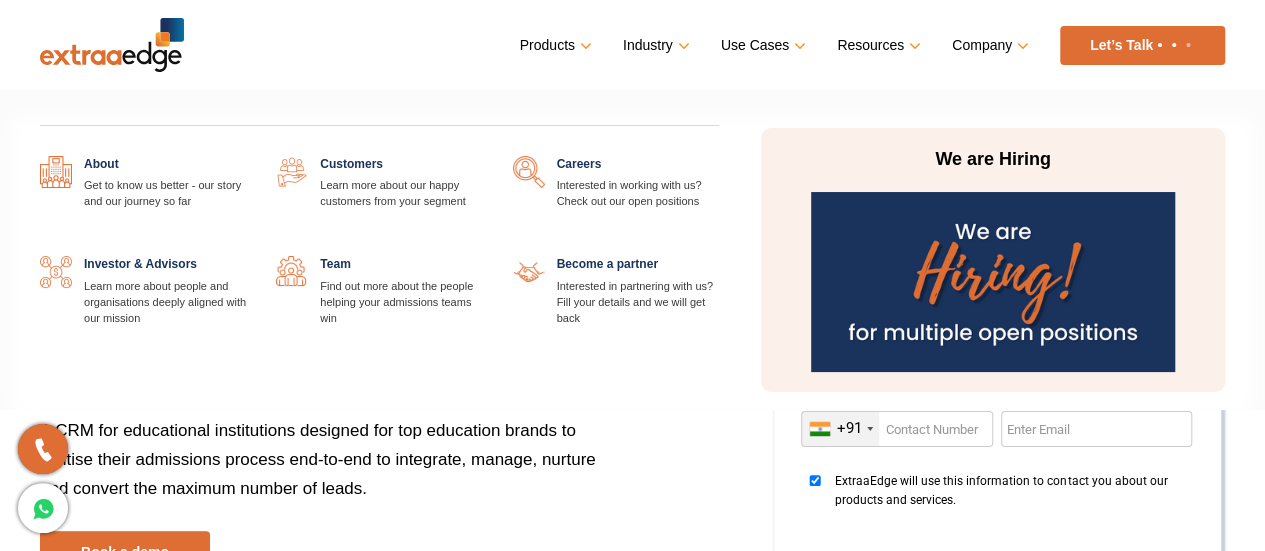 click on "Company" at bounding box center [988, 45] 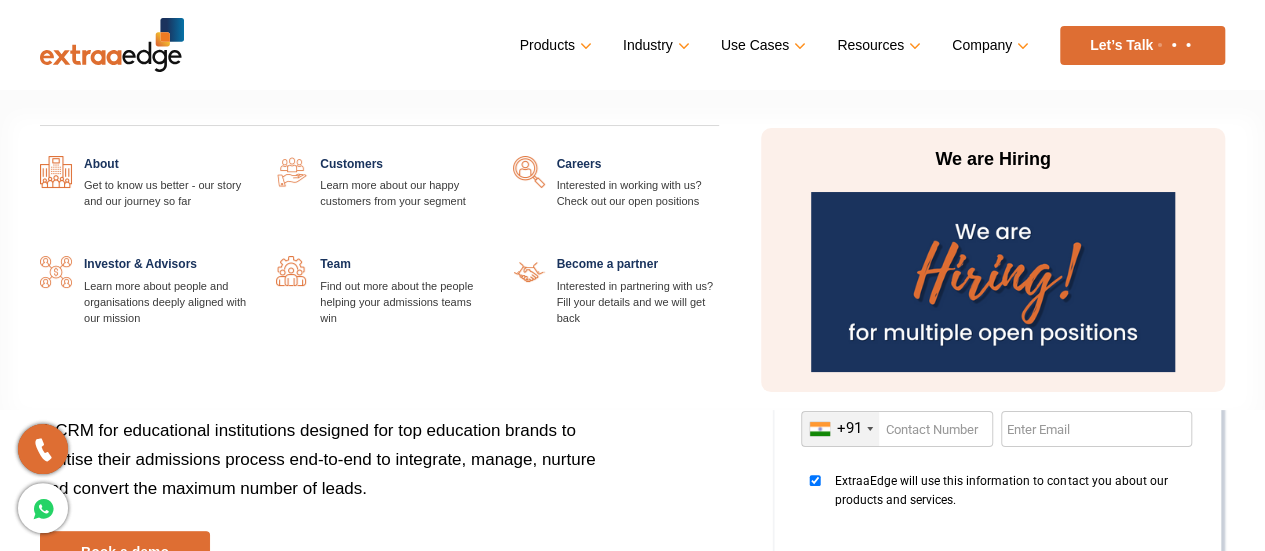 click at bounding box center (483, 156) 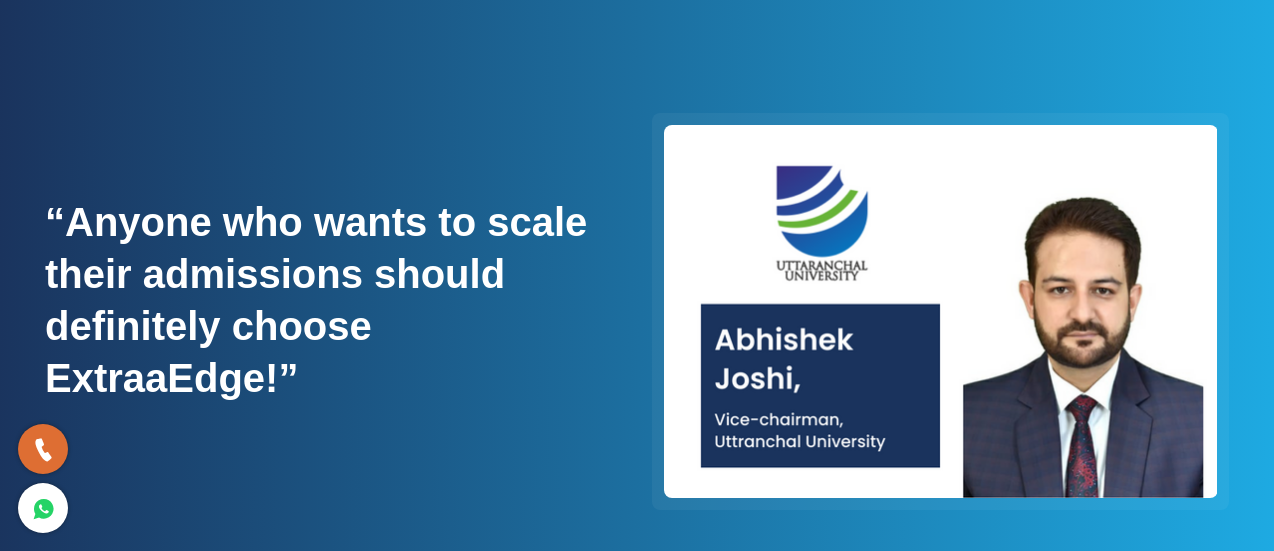 scroll, scrollTop: 0, scrollLeft: 0, axis: both 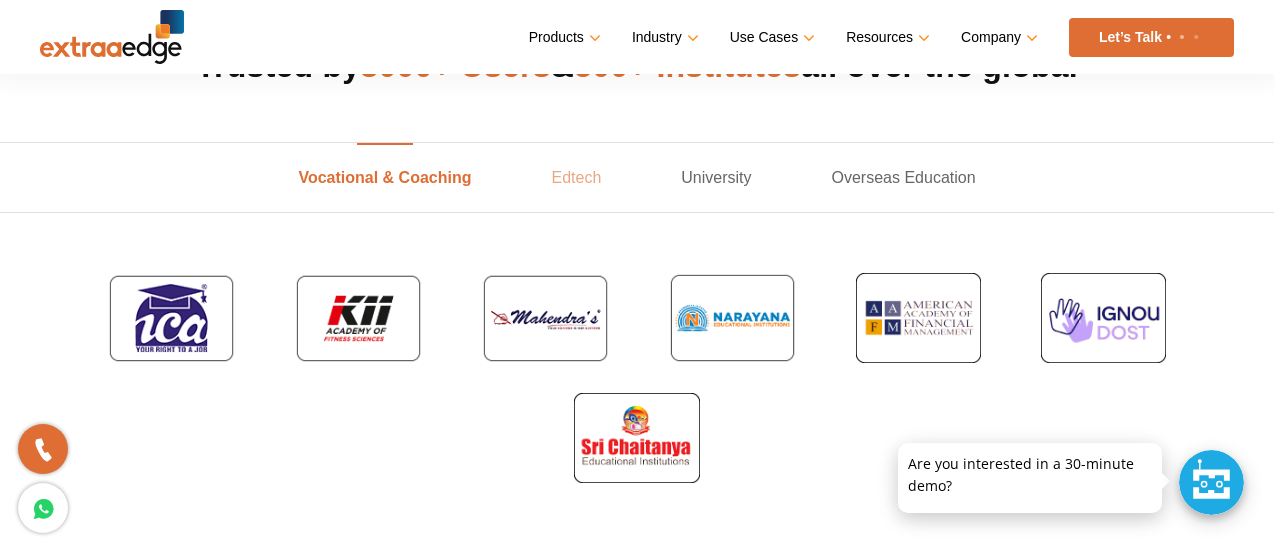 click on "Edtech" at bounding box center (576, 177) 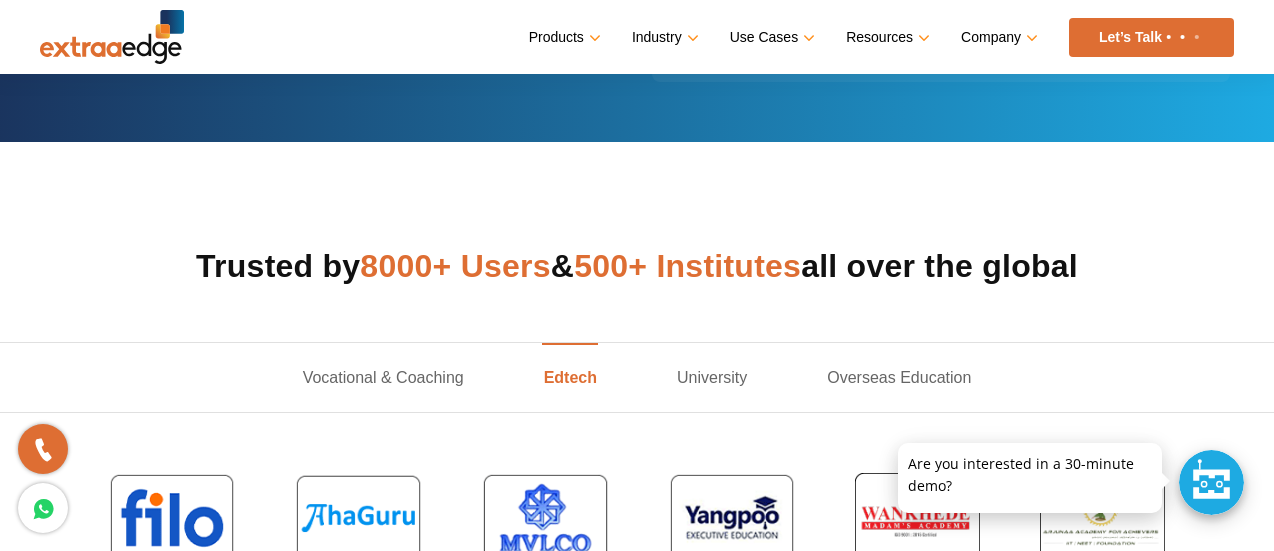 scroll, scrollTop: 600, scrollLeft: 0, axis: vertical 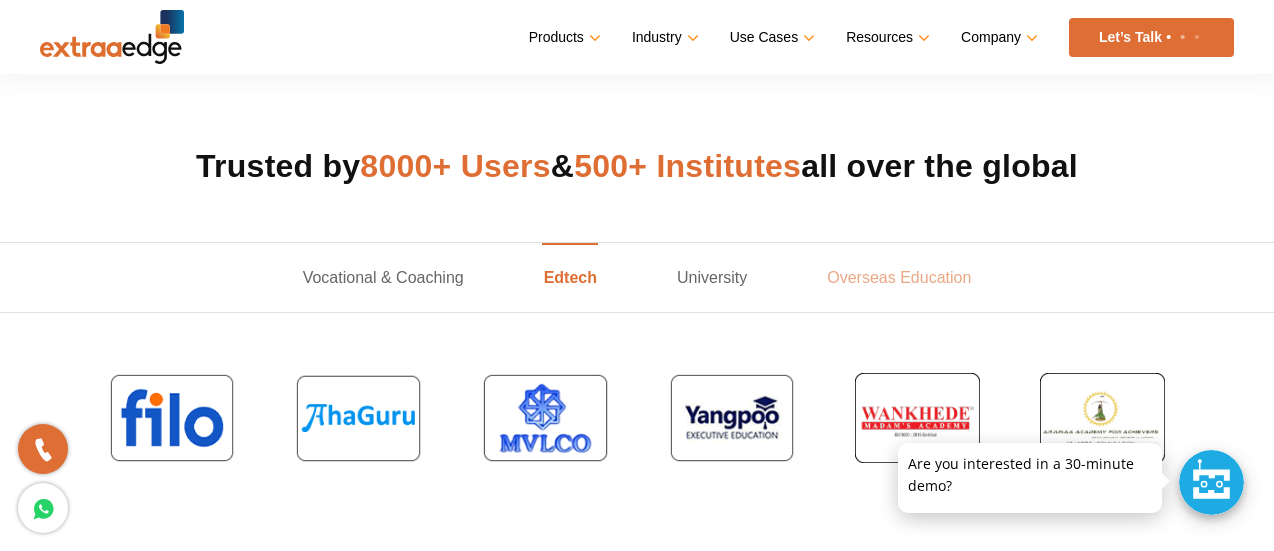 click on "Overseas Education" at bounding box center [899, 277] 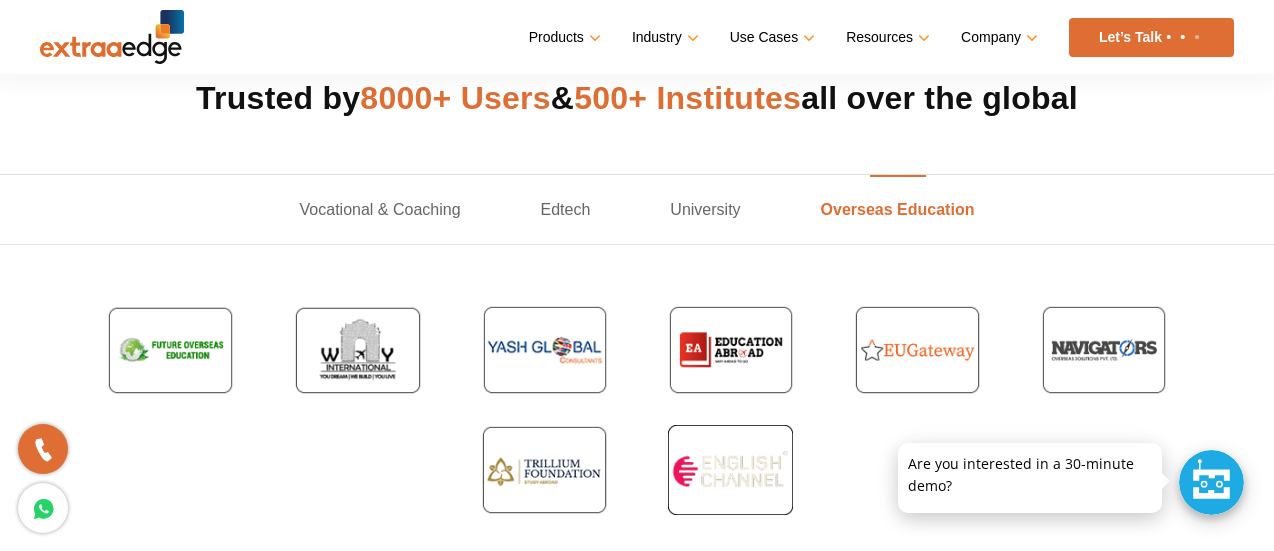 scroll, scrollTop: 700, scrollLeft: 0, axis: vertical 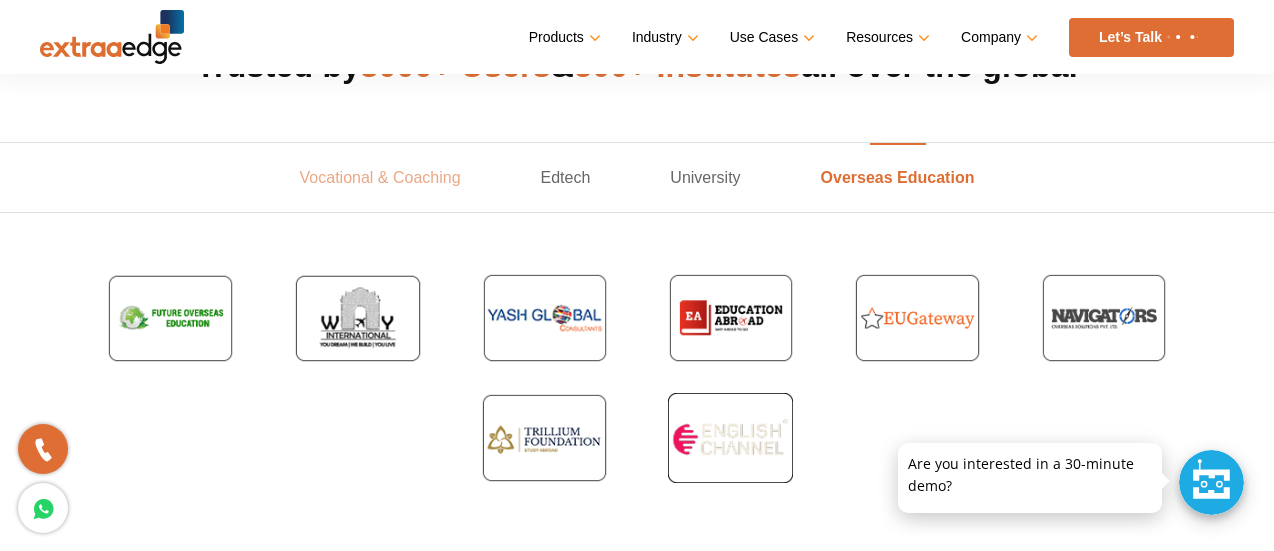 click on "Vocational & Coaching" at bounding box center (380, 177) 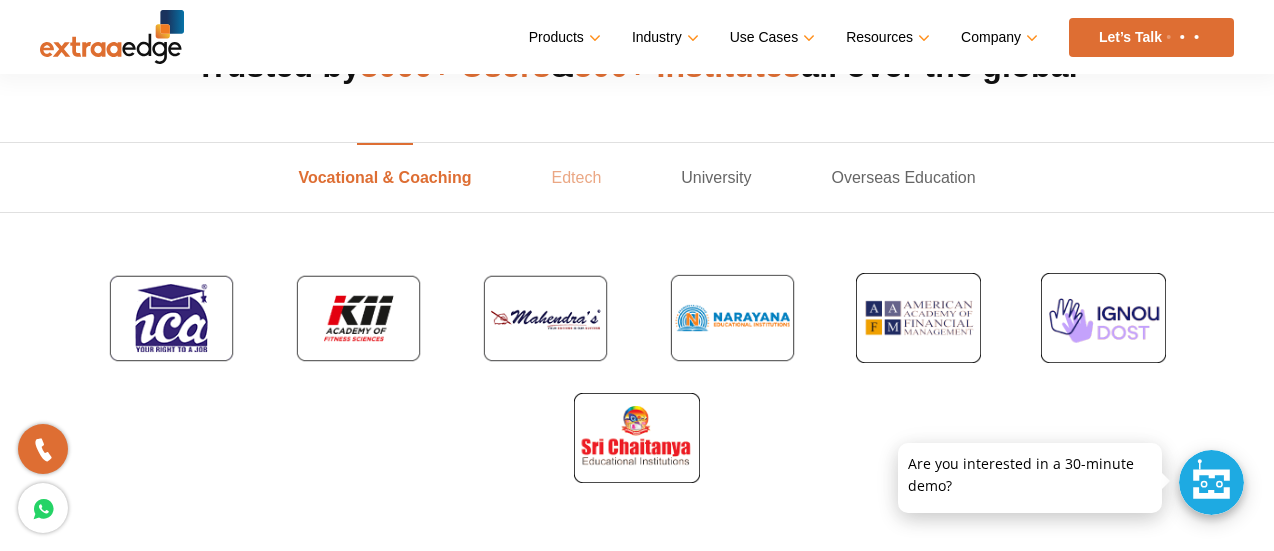 click on "Edtech" at bounding box center [576, 177] 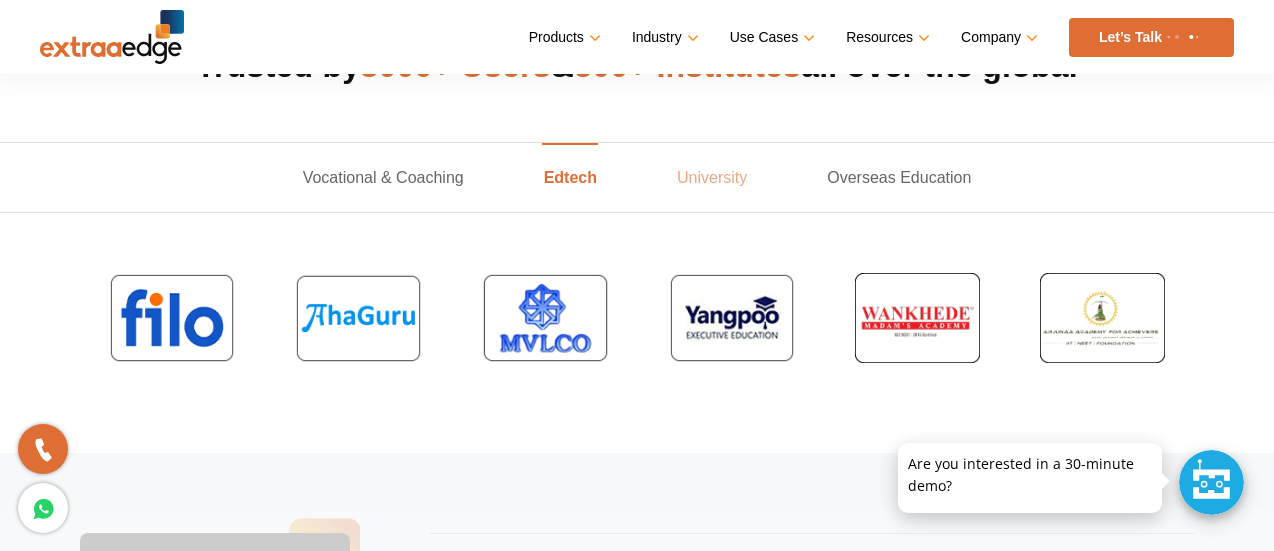 click on "University" at bounding box center [712, 177] 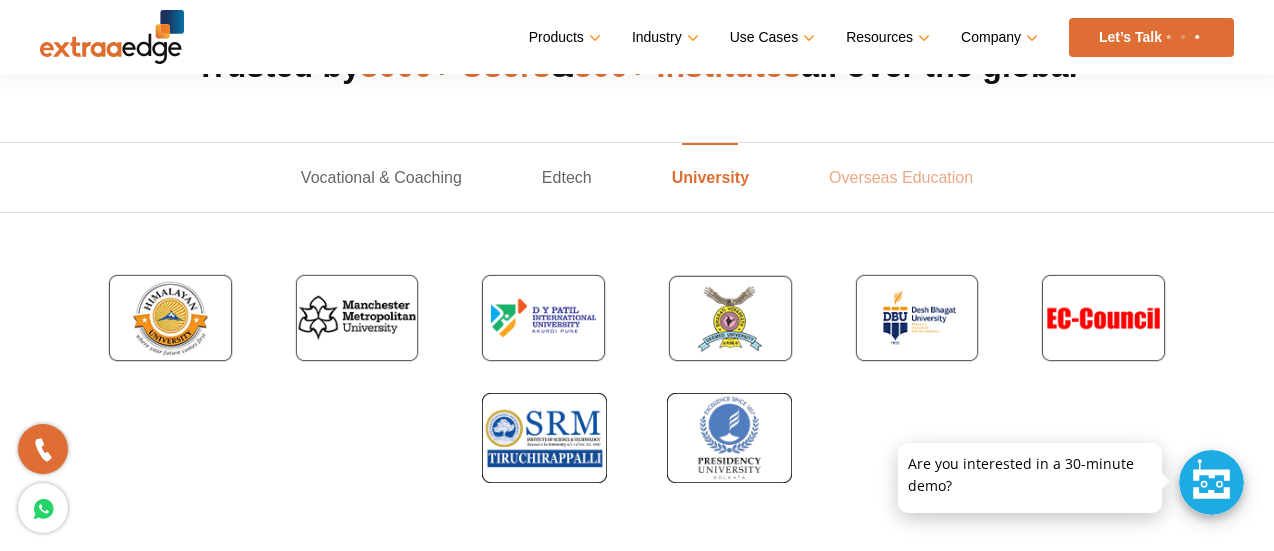click on "Overseas Education" at bounding box center [901, 177] 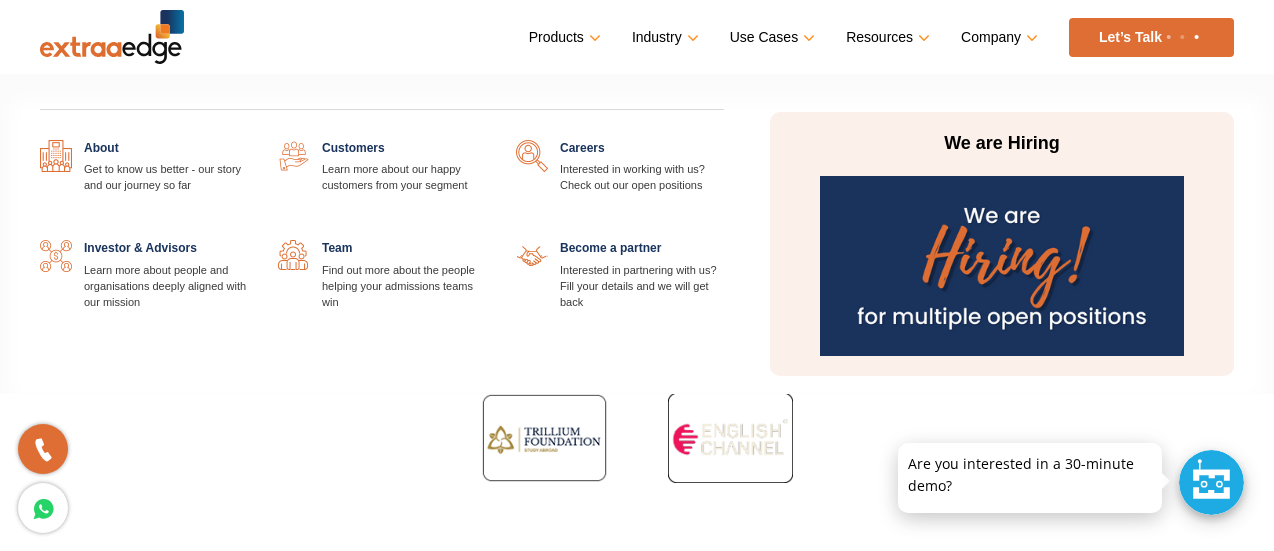 click on "Company" at bounding box center [997, 37] 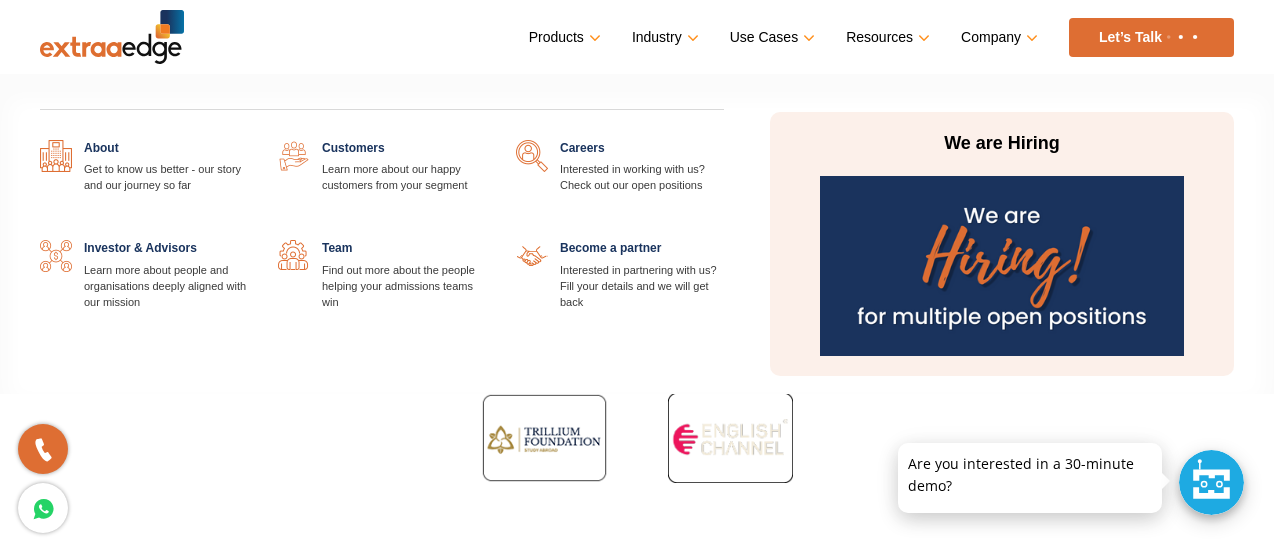 click on "Company" at bounding box center [997, 37] 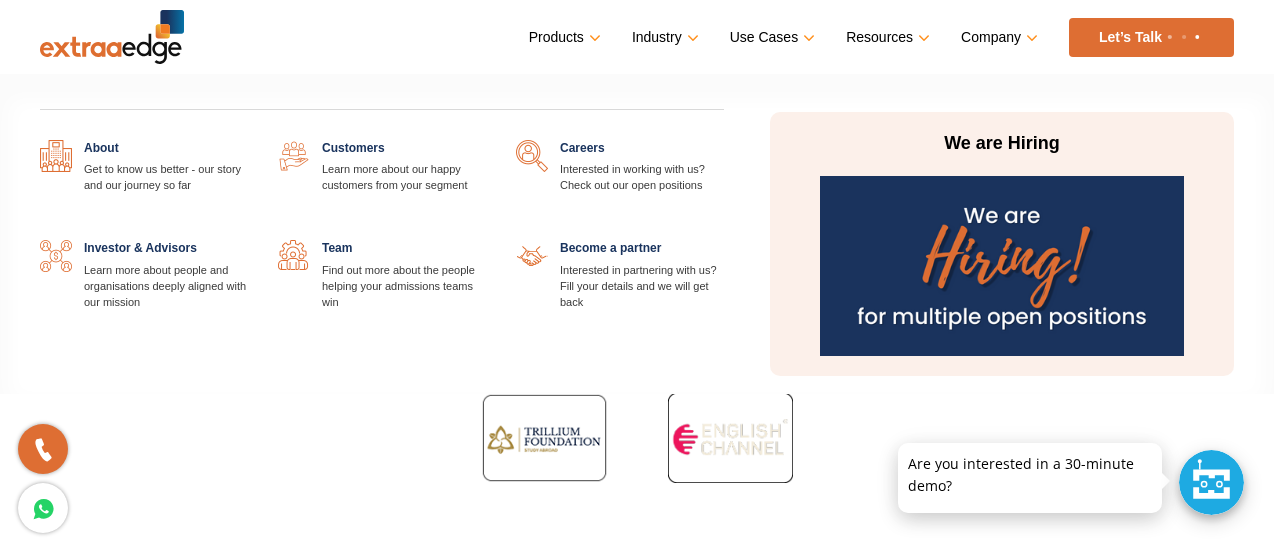 click on "Company" at bounding box center [997, 37] 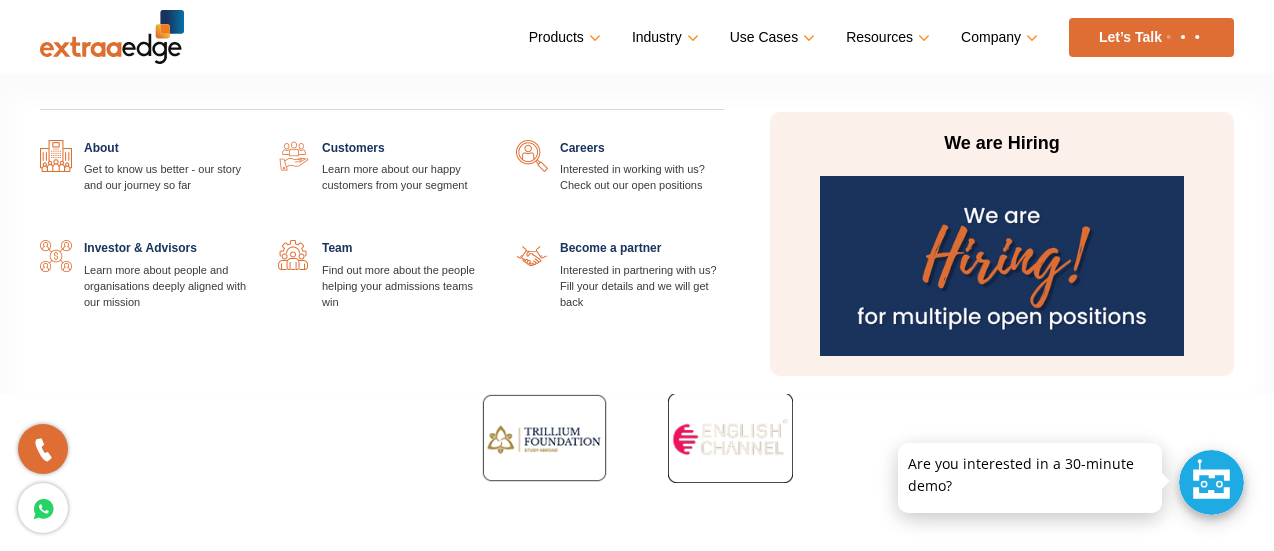 click on "Company" at bounding box center (997, 37) 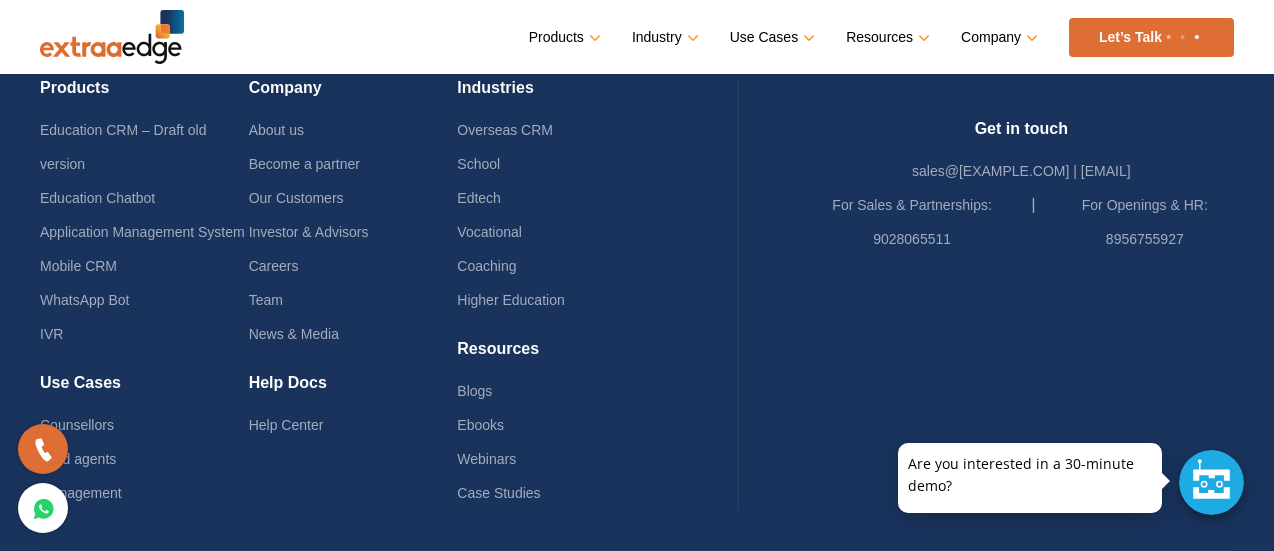 scroll, scrollTop: 2668, scrollLeft: 0, axis: vertical 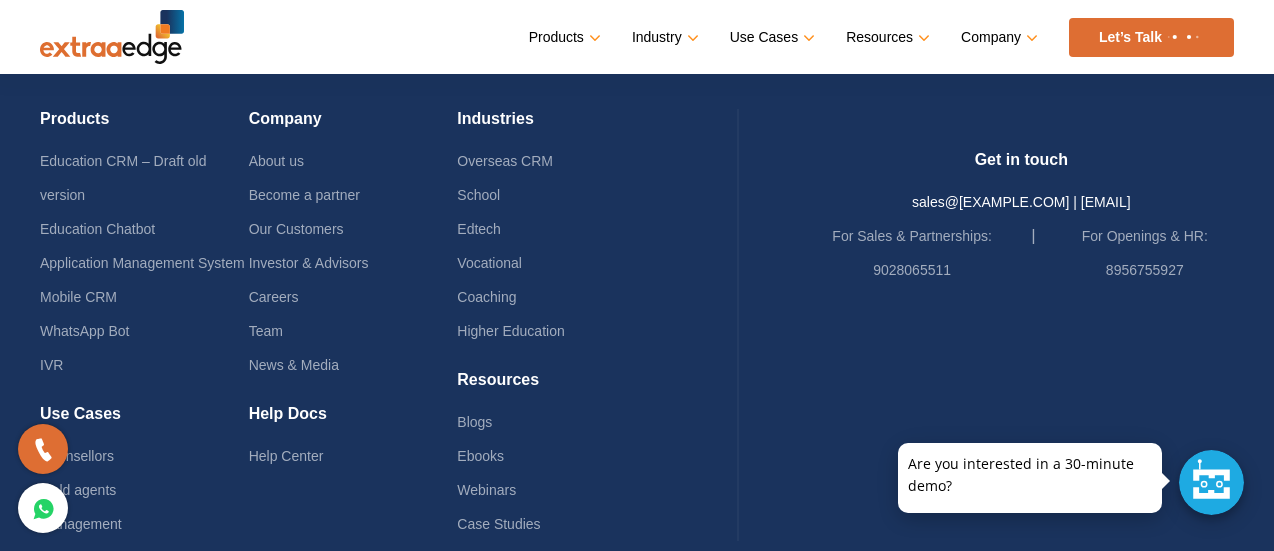 drag, startPoint x: 1209, startPoint y: 201, endPoint x: 1024, endPoint y: 203, distance: 185.0108 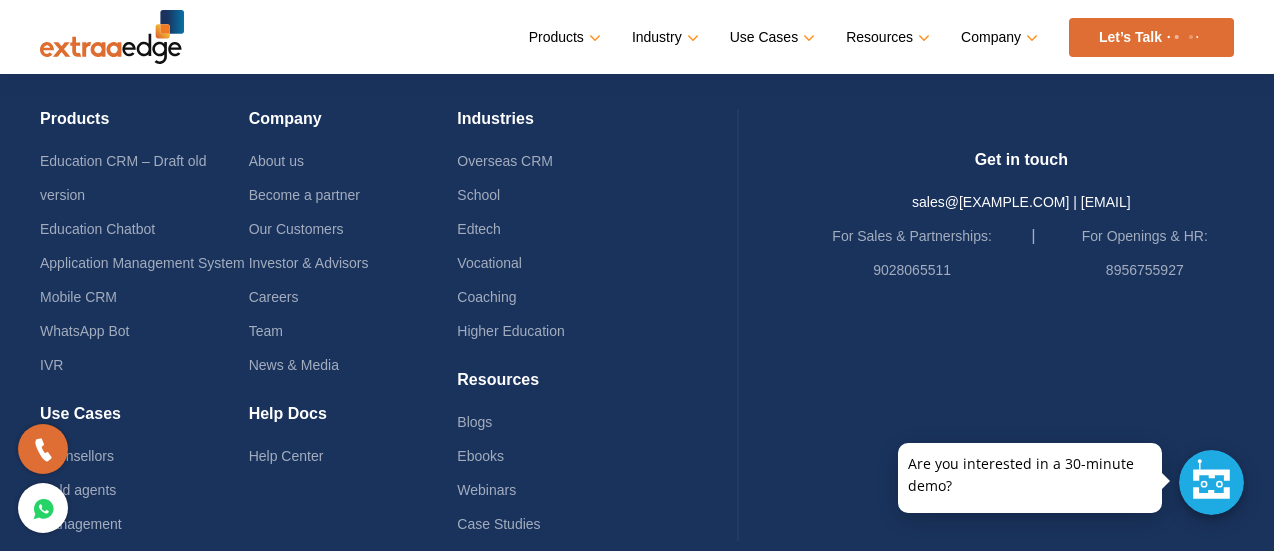 click on "Get in touch
sales@theextraaedge.com | ratnali@theextraaedge.com
For Sales & Partnerships:
9028065511
For Openings & HR:
8956755927" at bounding box center [1021, 218] 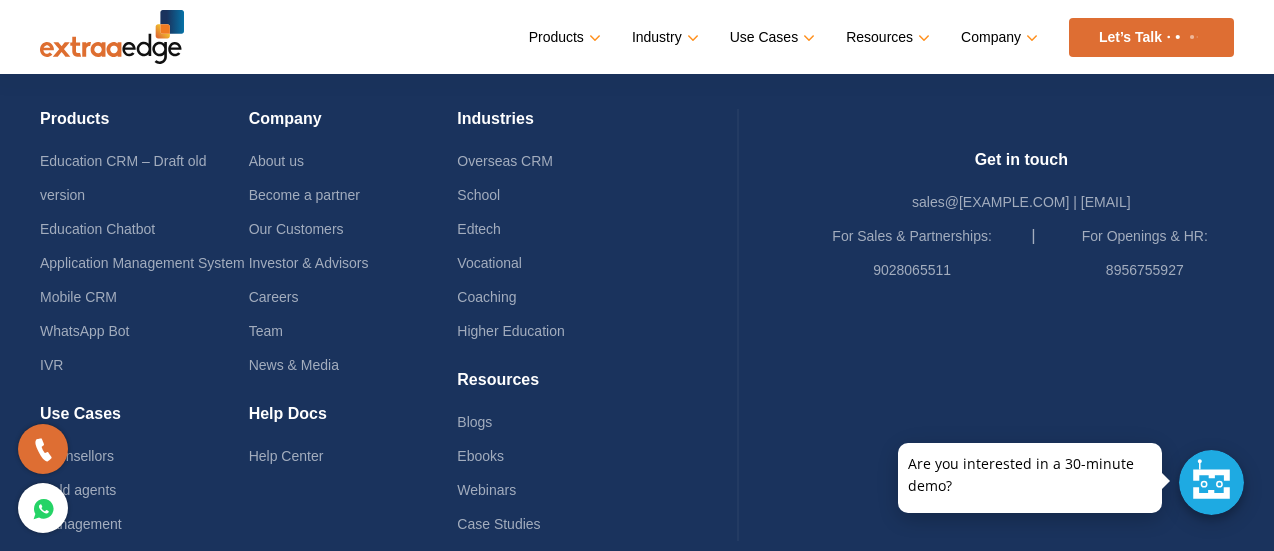 copy on "ratnali@theextraaedge.com" 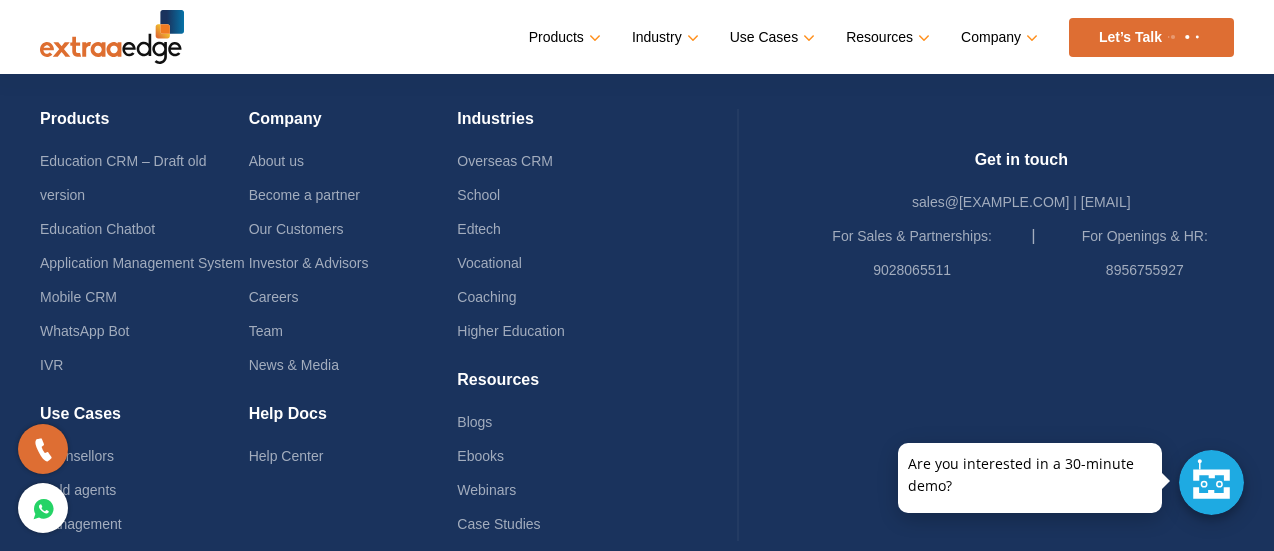 click on "Get in touch
sales@theextraaedge.com | ratnali@theextraaedge.com
For Sales & Partnerships:
9028065511
For Openings & HR:
8956755927" at bounding box center (1021, 218) 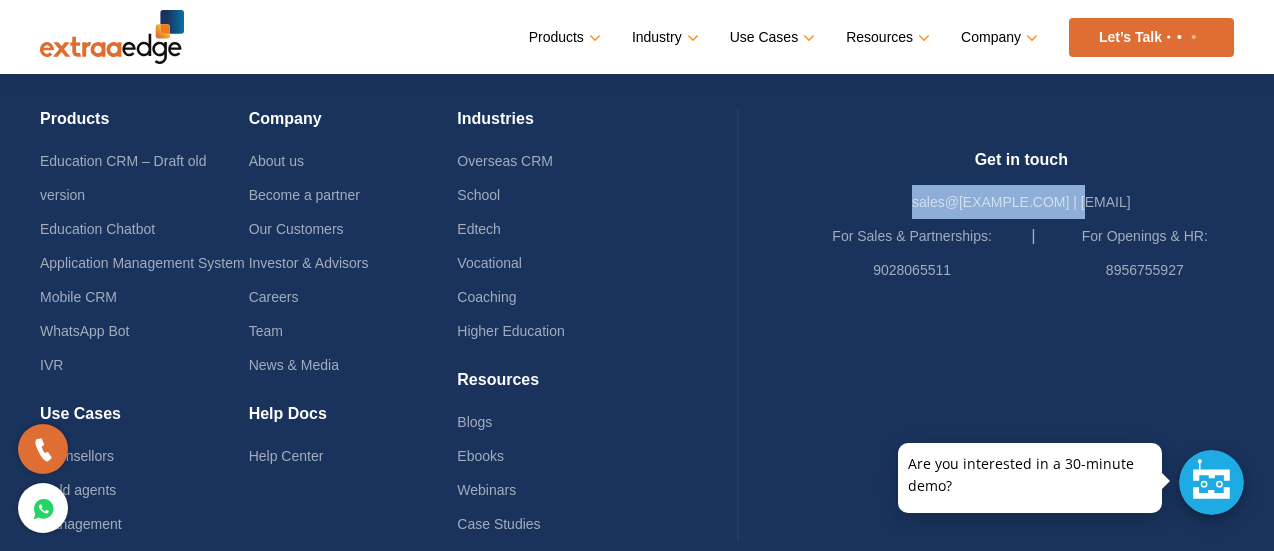 drag, startPoint x: 840, startPoint y: 199, endPoint x: 1008, endPoint y: 211, distance: 168.42802 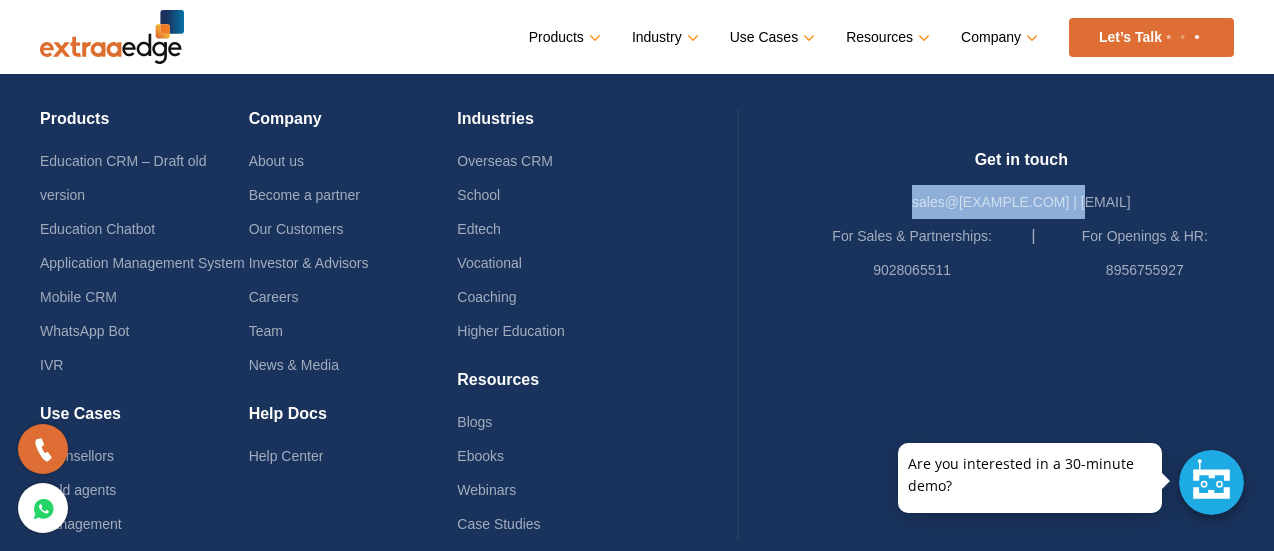 click on "Get in touch
sales@theextraaedge.com | ratnali@theextraaedge.com
For Sales & Partnerships:
9028065511
For Openings & HR:
8956755927" at bounding box center (1021, 218) 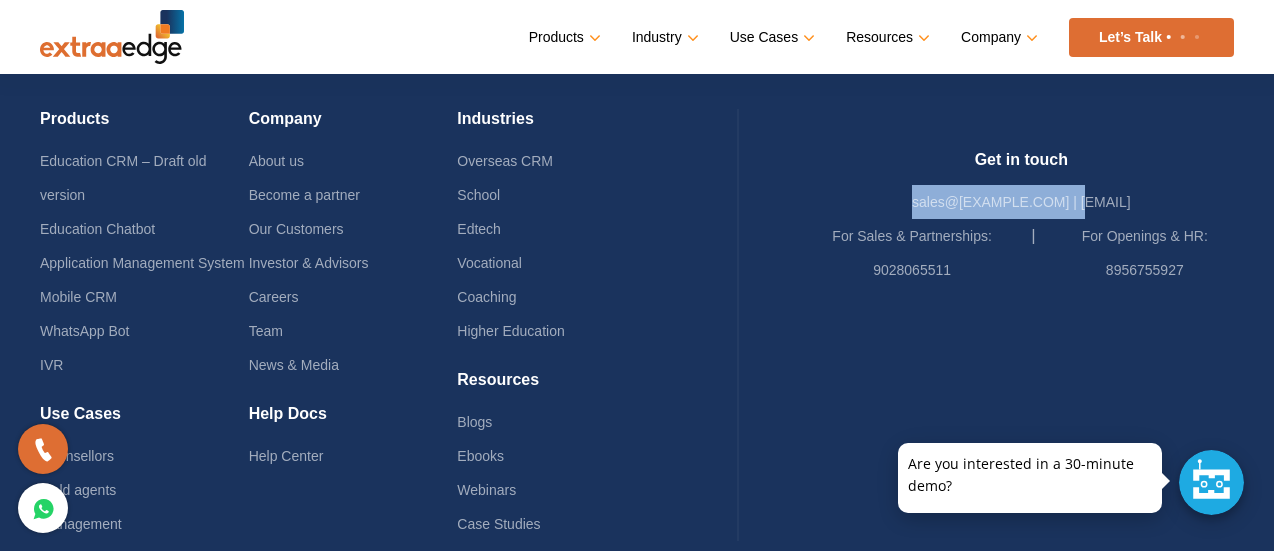 copy on "sales@theextraaedge.com" 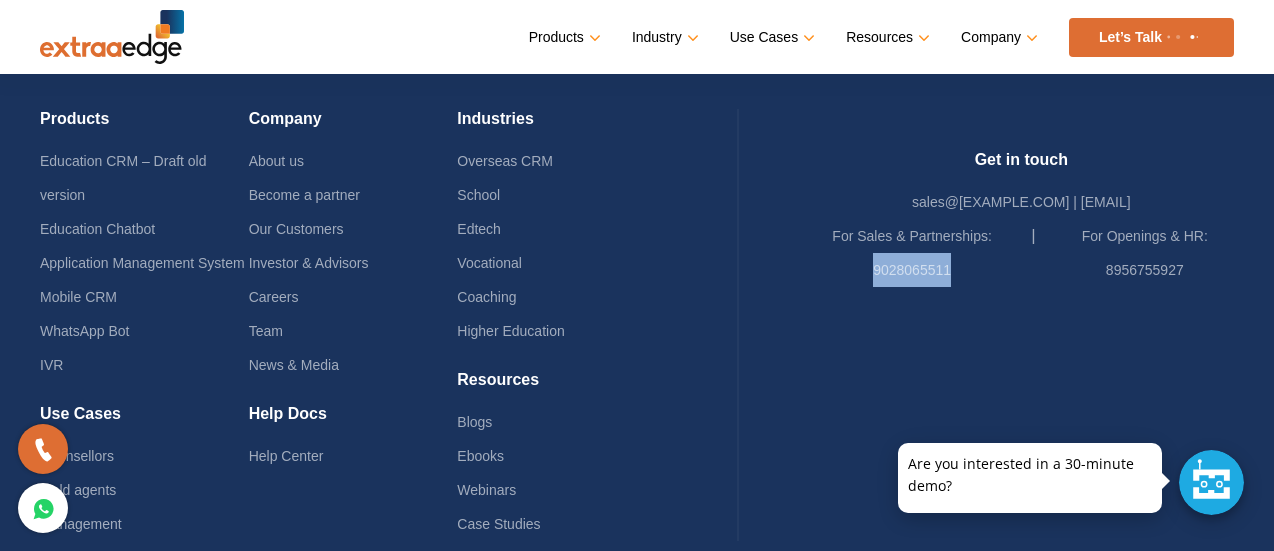 drag, startPoint x: 956, startPoint y: 269, endPoint x: 870, endPoint y: 274, distance: 86.145226 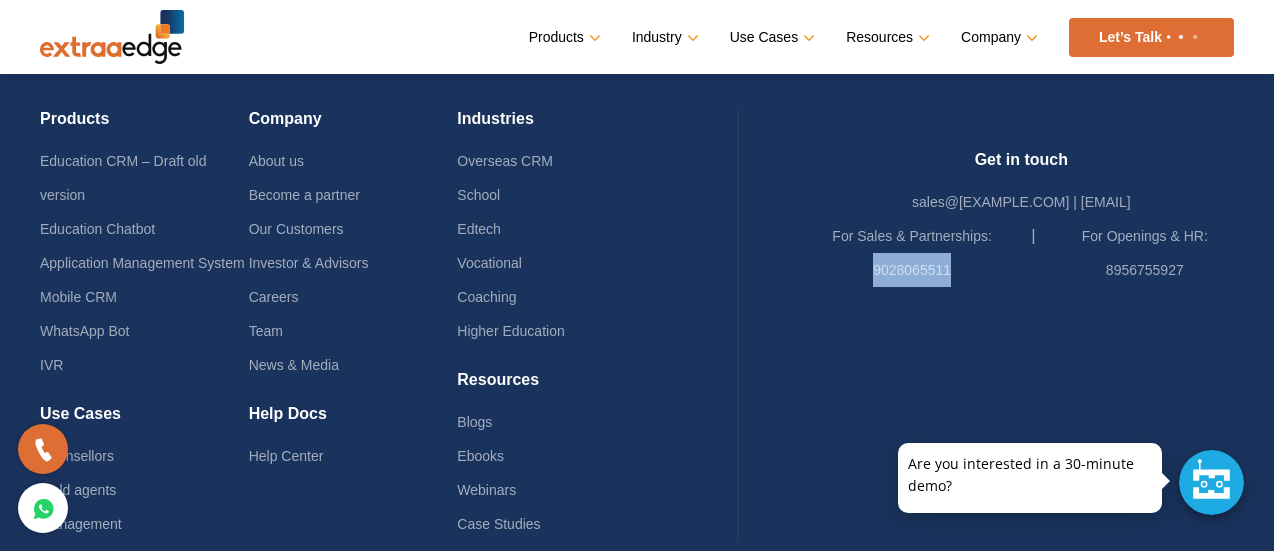 click on "For Sales & Partnerships:
9028065511" at bounding box center (922, 253) 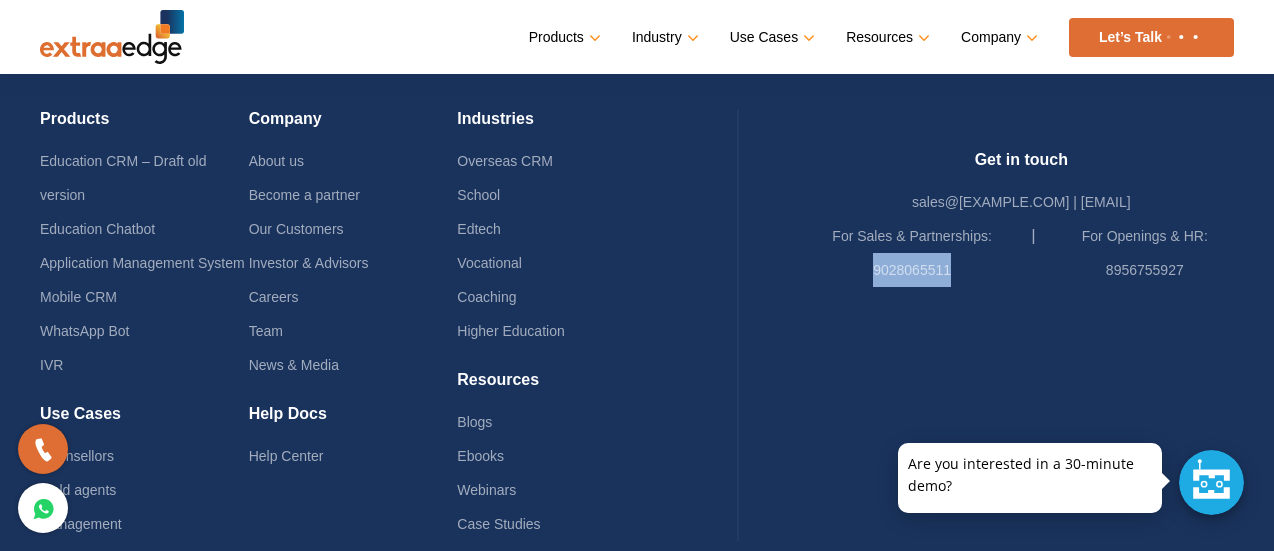 copy on "9028065511" 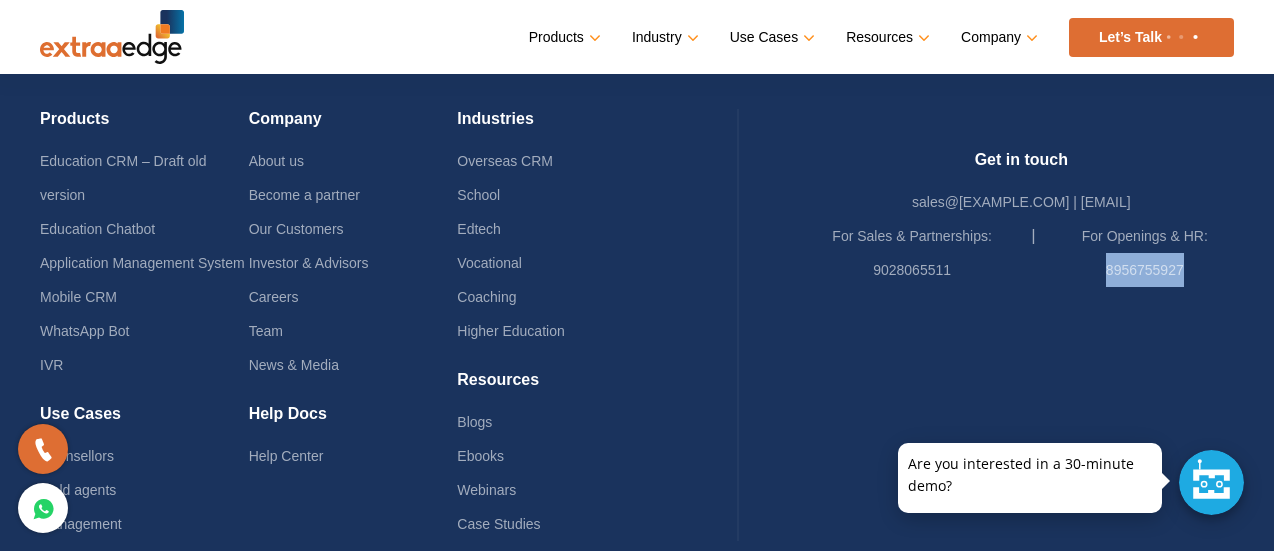 drag, startPoint x: 1192, startPoint y: 268, endPoint x: 1116, endPoint y: 288, distance: 78.58753 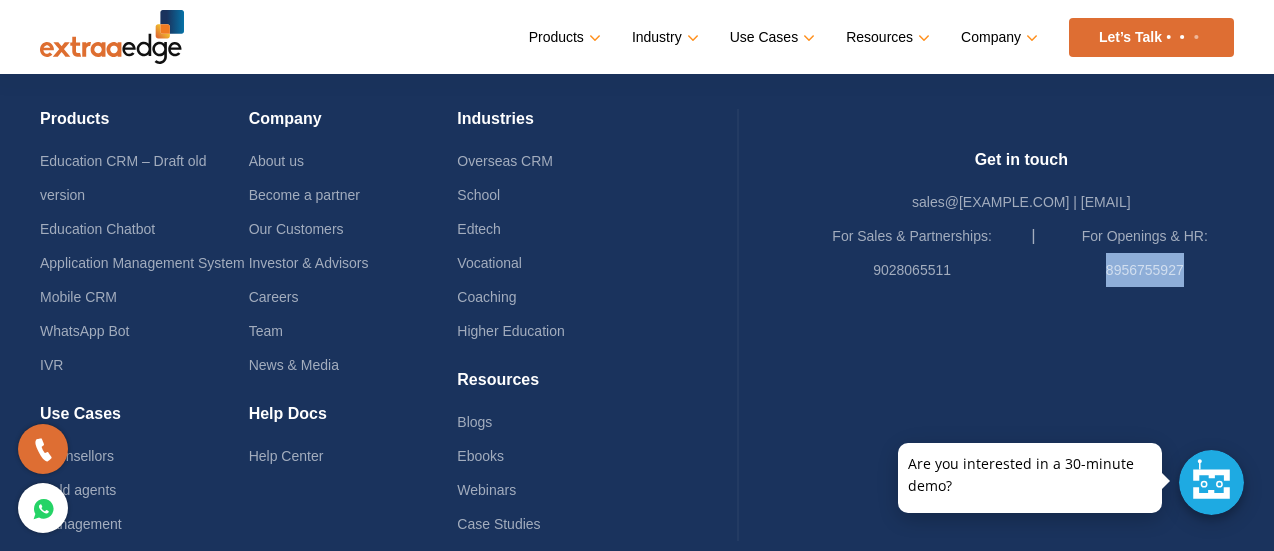 click on "For Openings & HR:
8956755927" at bounding box center (1145, 253) 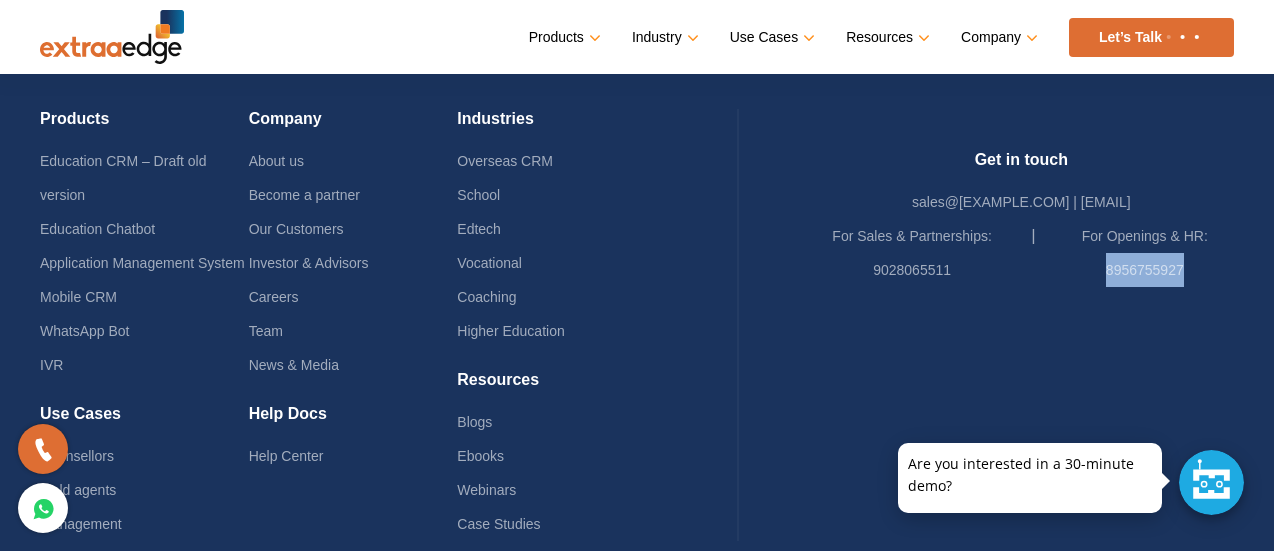 copy on "8956755927" 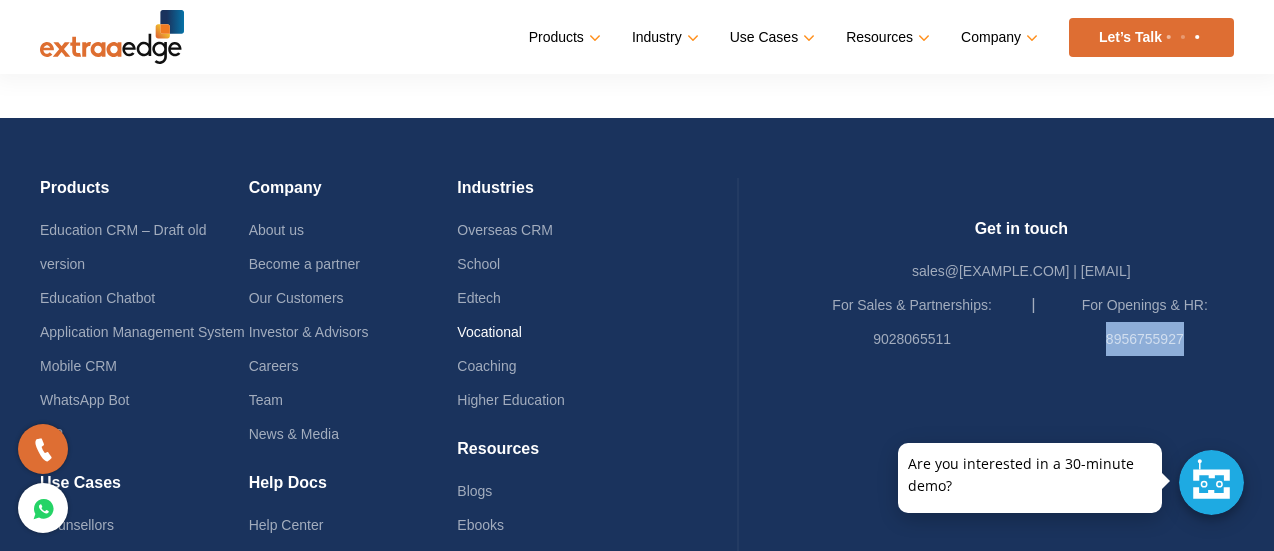 scroll, scrollTop: 2568, scrollLeft: 0, axis: vertical 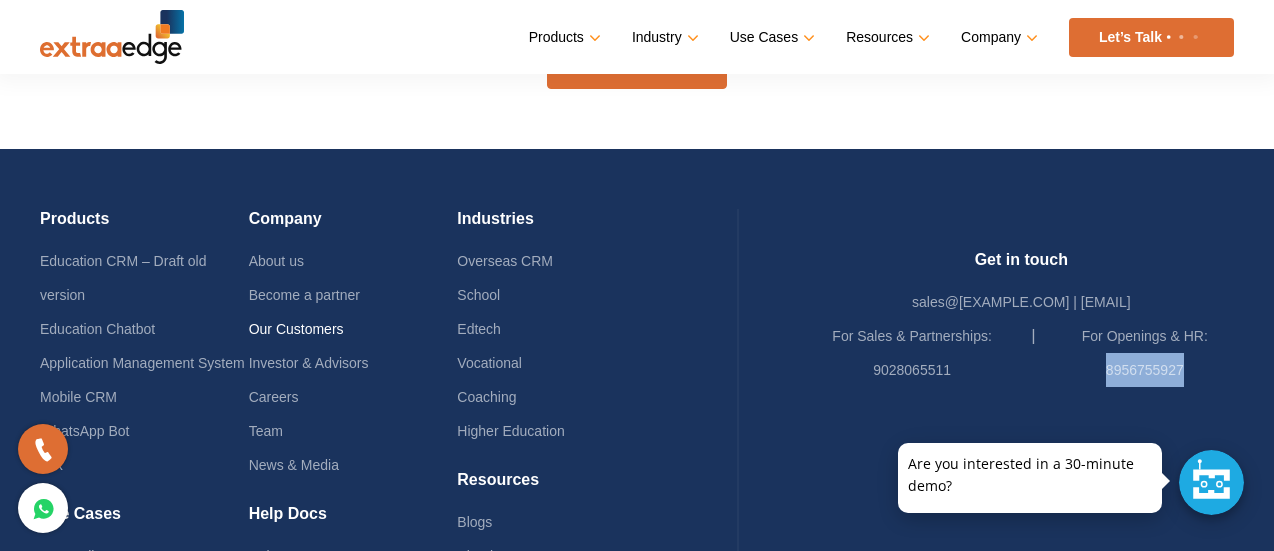 click on "Our Customers" at bounding box center (296, 329) 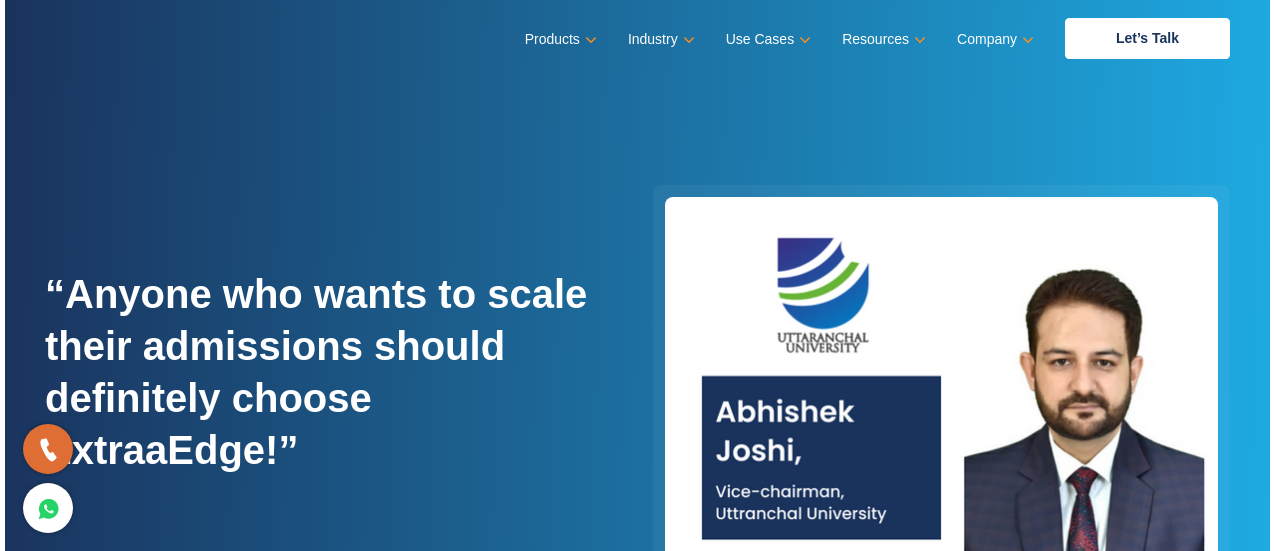 scroll, scrollTop: 0, scrollLeft: 0, axis: both 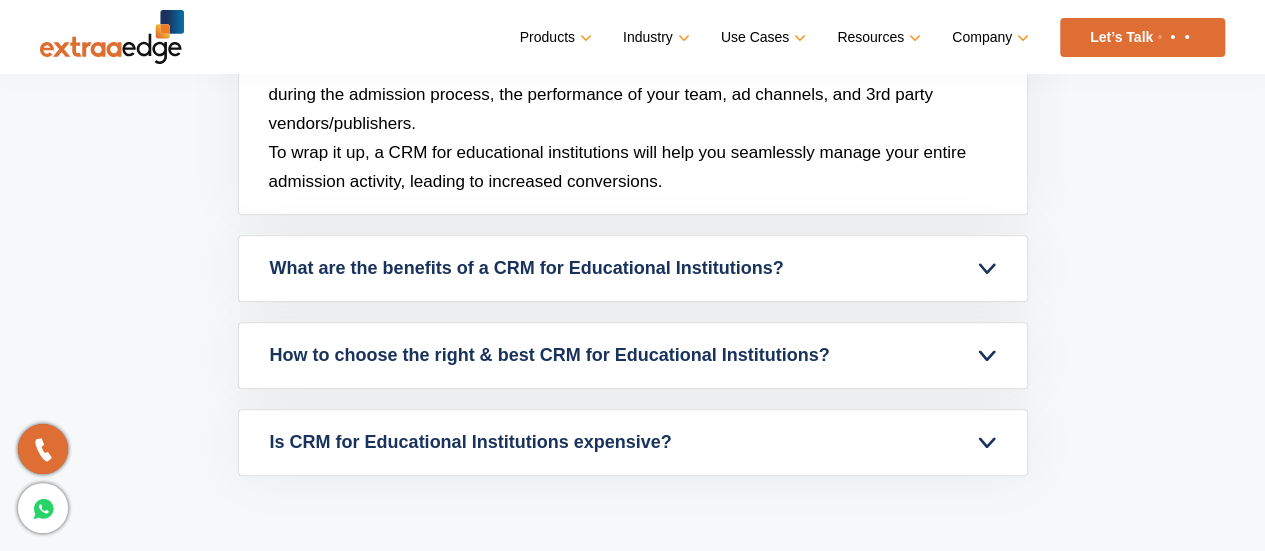 click on "Let’s Talk" at bounding box center [1142, 37] 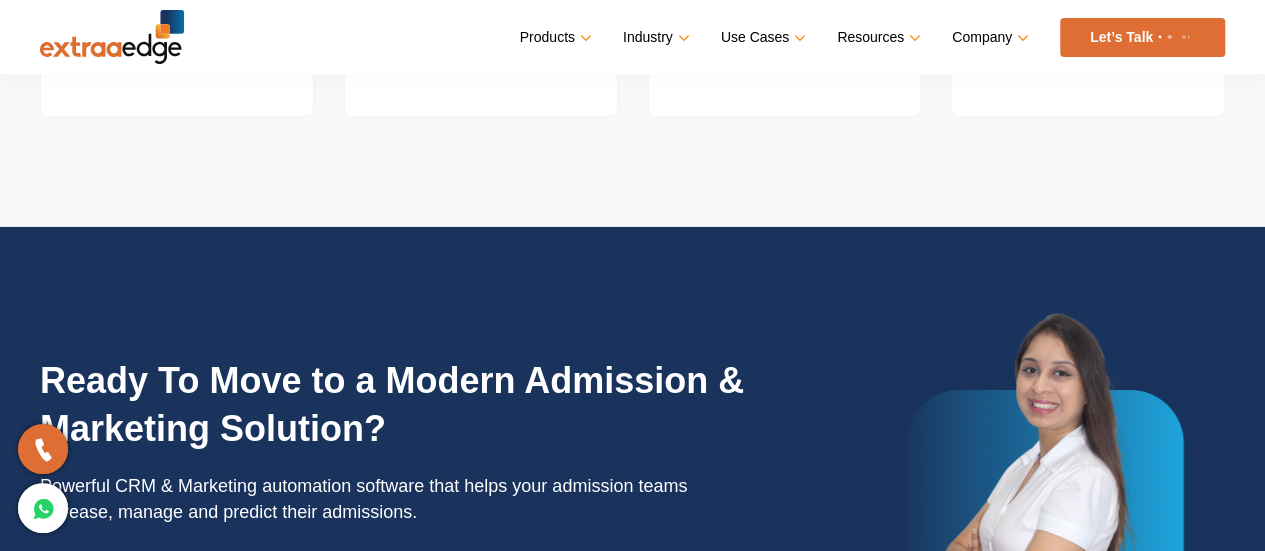 scroll, scrollTop: 6996, scrollLeft: 0, axis: vertical 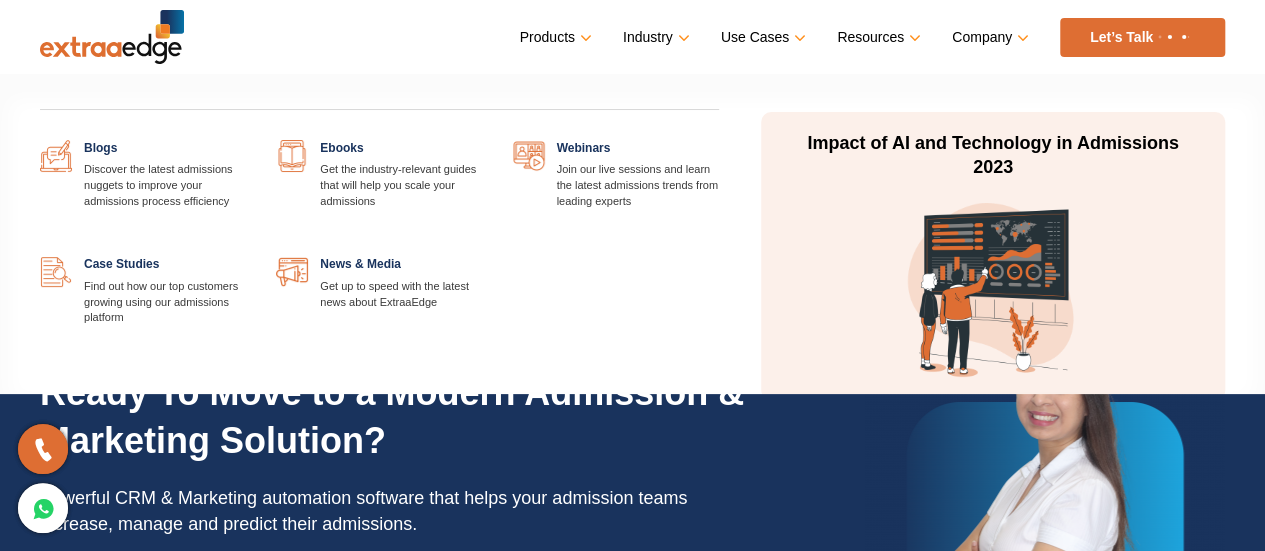 click on "Resources" at bounding box center [877, 37] 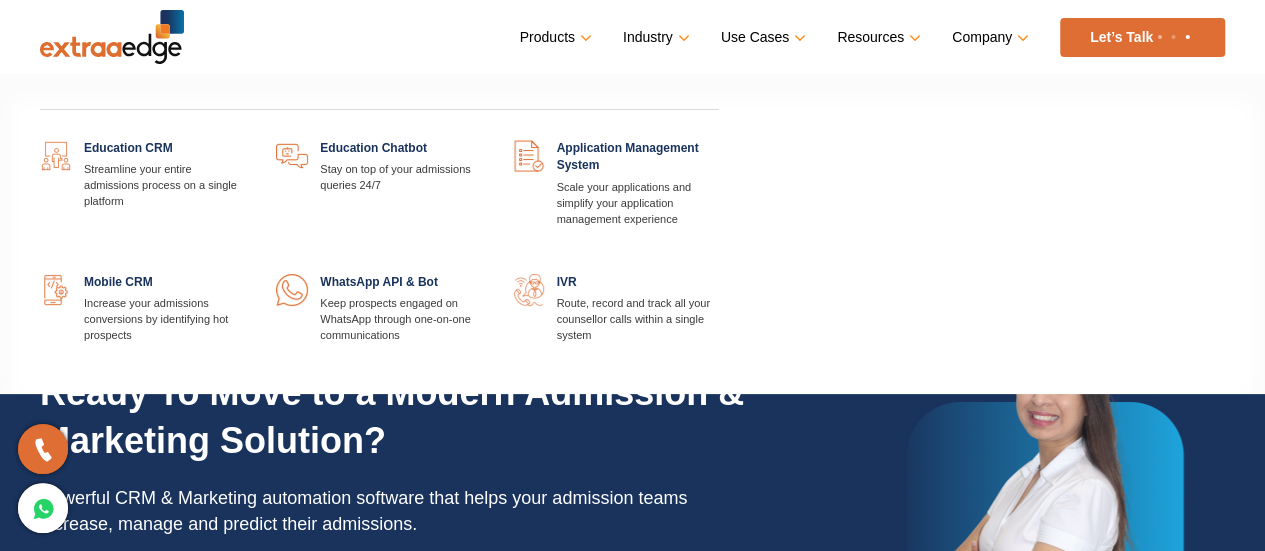 click on "Products" at bounding box center (554, 37) 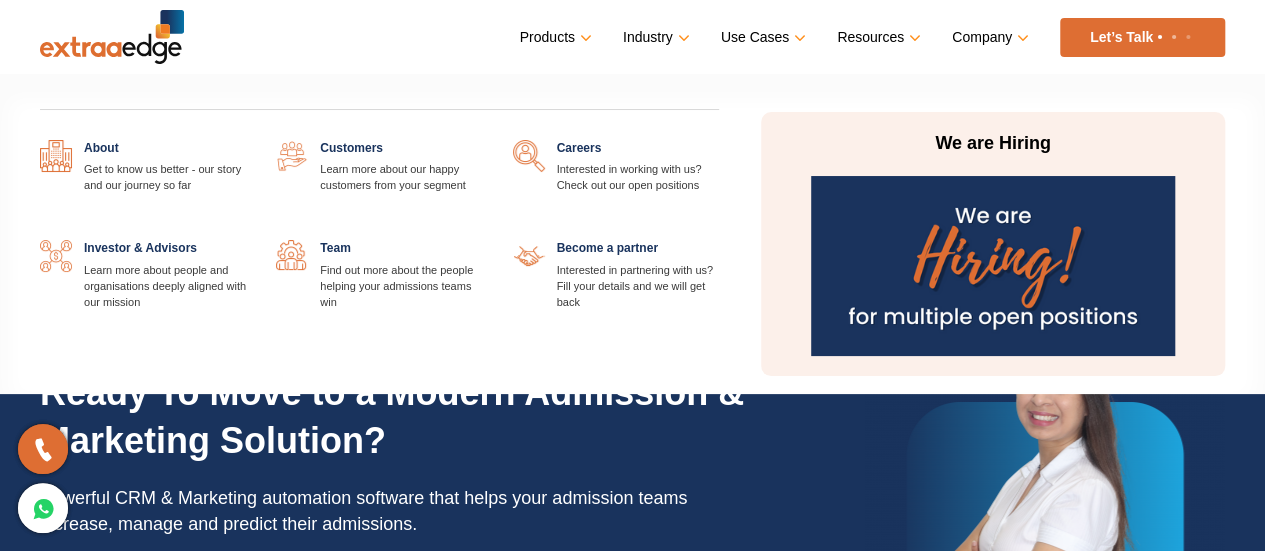 click at bounding box center (719, 240) 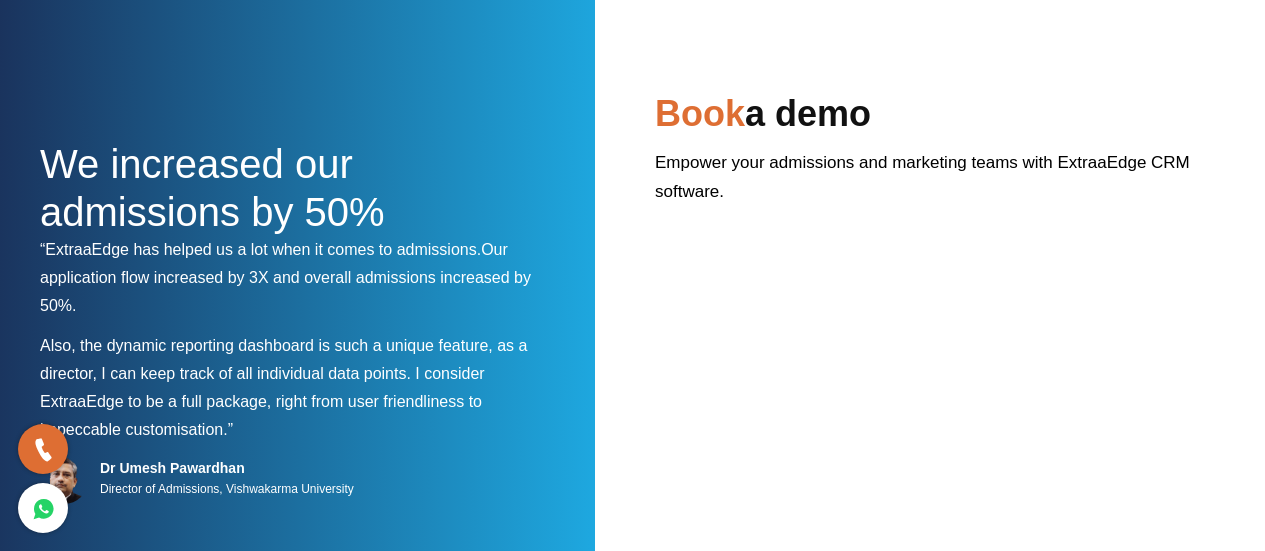 scroll, scrollTop: 0, scrollLeft: 0, axis: both 